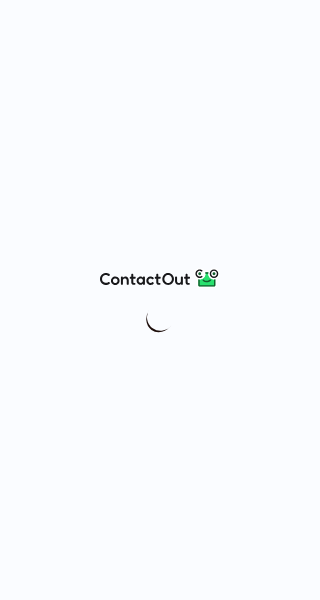 scroll, scrollTop: 0, scrollLeft: 0, axis: both 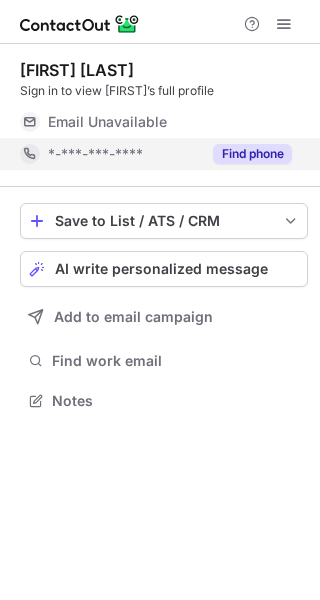 click on "Find phone" at bounding box center [252, 154] 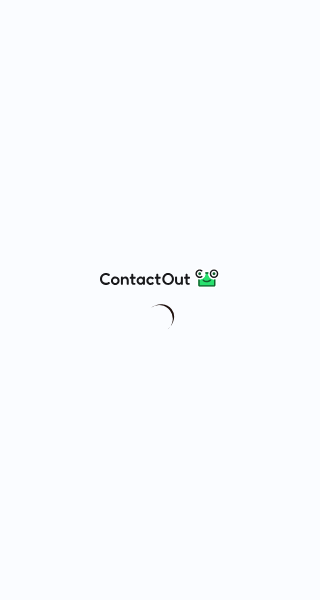 scroll, scrollTop: 0, scrollLeft: 0, axis: both 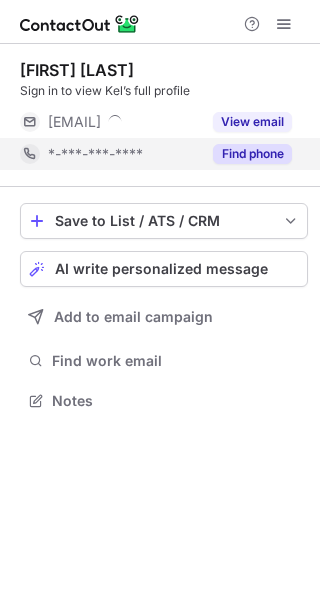 click on "Find phone" at bounding box center [252, 154] 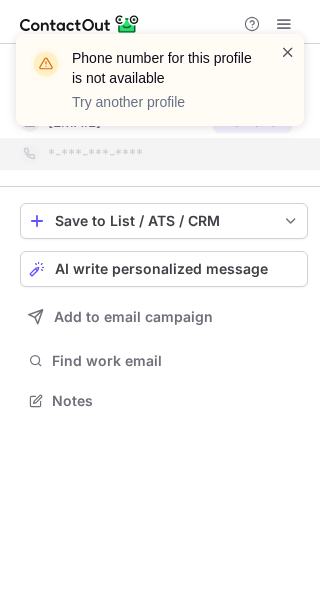 click at bounding box center (288, 52) 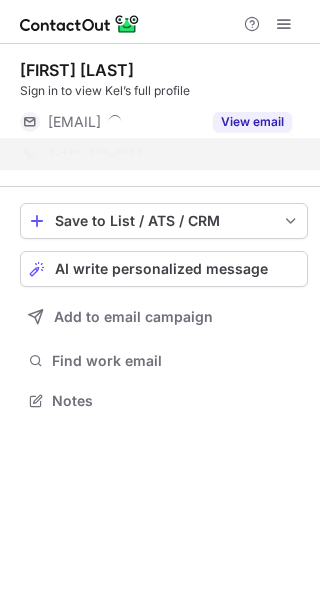 click on "Phone number for this profile is not available Try another profile" at bounding box center (152, 80) 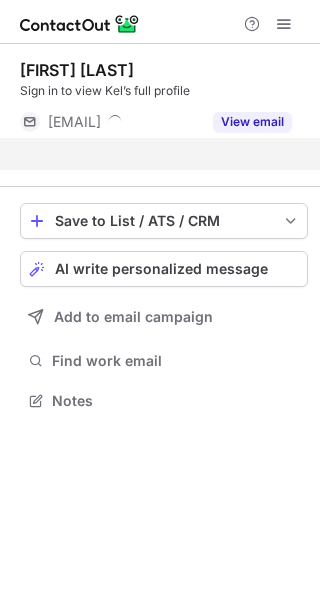scroll, scrollTop: 355, scrollLeft: 320, axis: both 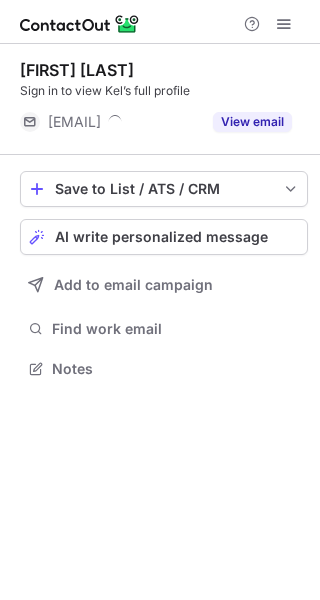click on "Phone number for this profile is not available Try another profile Kel Boyd Sign in to view Kel’s full profile ***@expresspros.com View email Save to List / ATS / CRM List Select Lever Connect Greenhouse Connect Salesforce Connect Hubspot Connect Bullhorn Connect Zapier (100+ Applications) Connect Request a new integration AI write personalized message Add to email campaign Find work email Notes" at bounding box center [160, 300] 